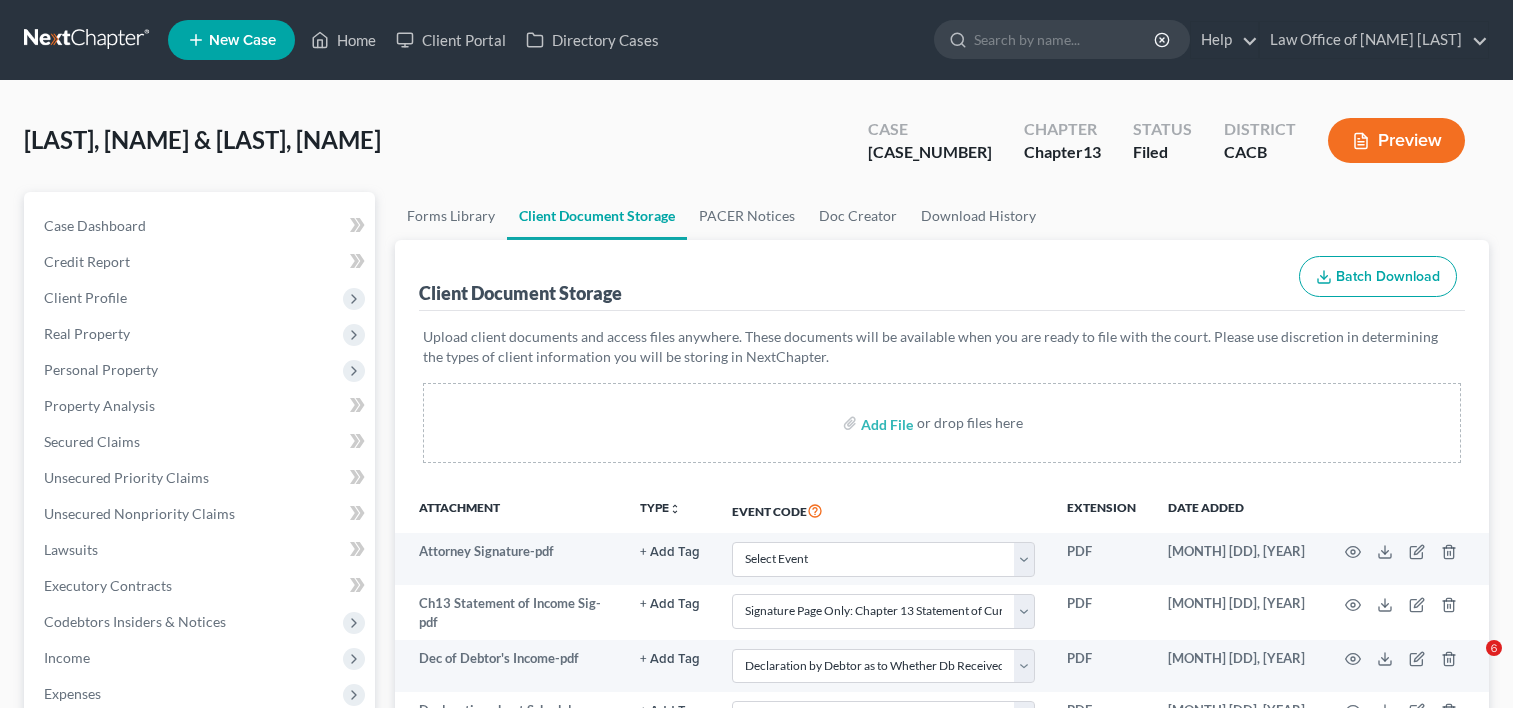 select on "[NUMBER]" 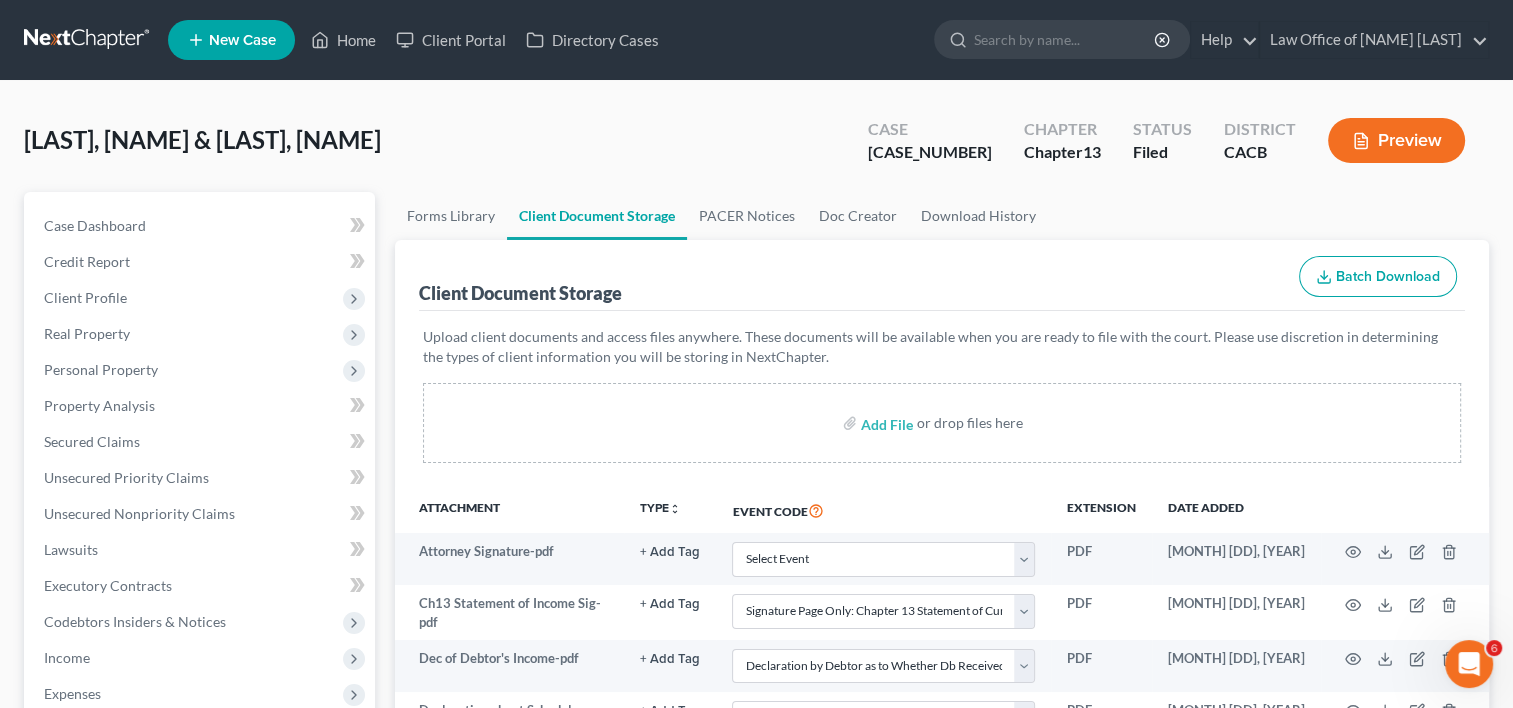 scroll, scrollTop: 0, scrollLeft: 0, axis: both 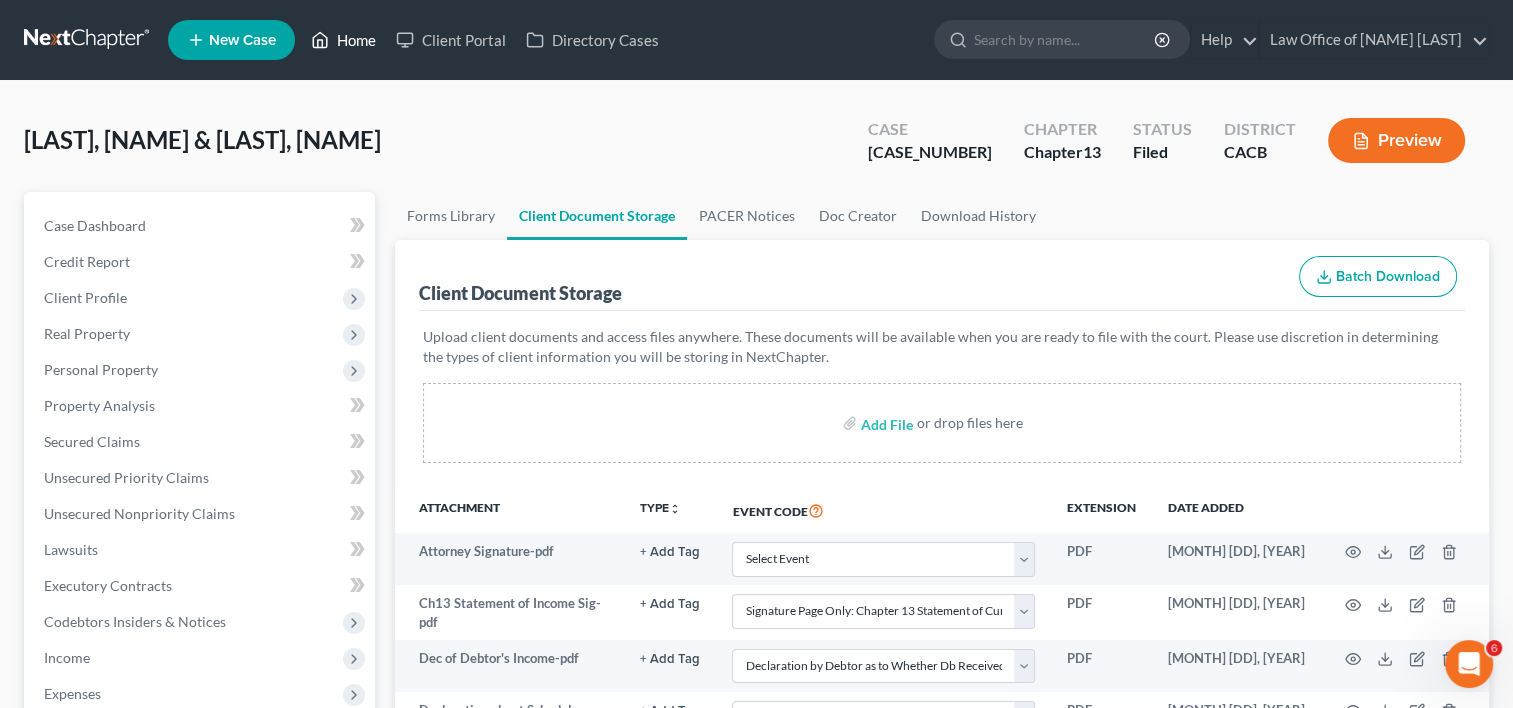 click on "Home" at bounding box center [343, 40] 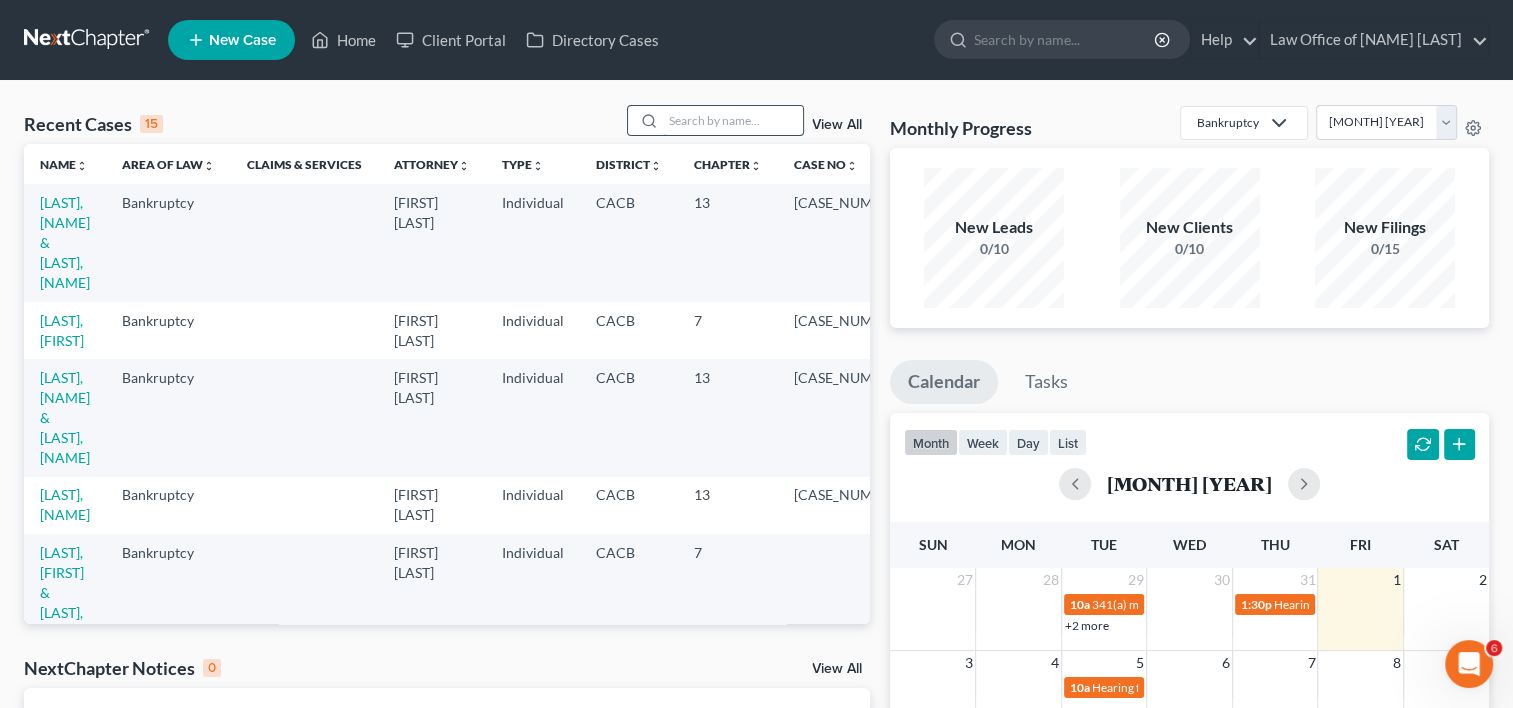 click at bounding box center [733, 120] 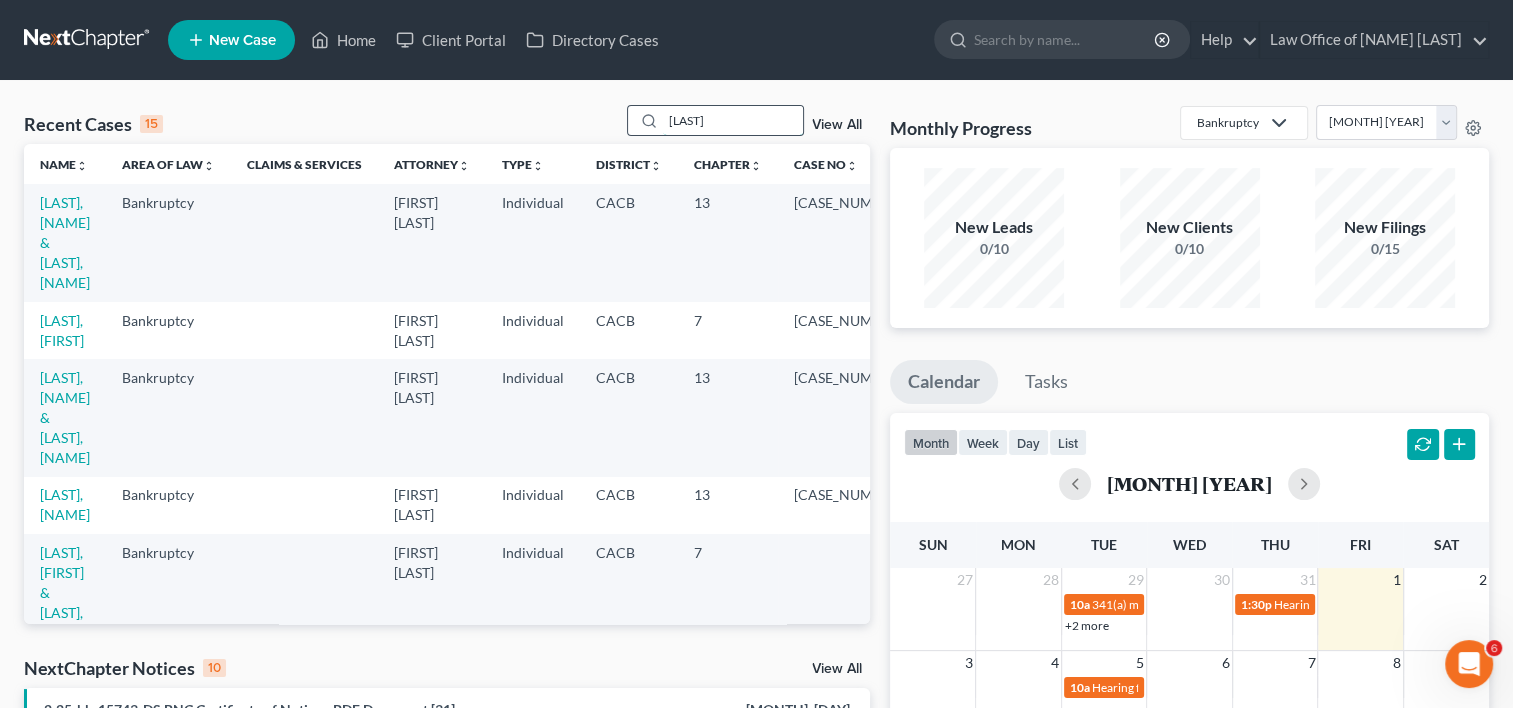 type on "Lopez" 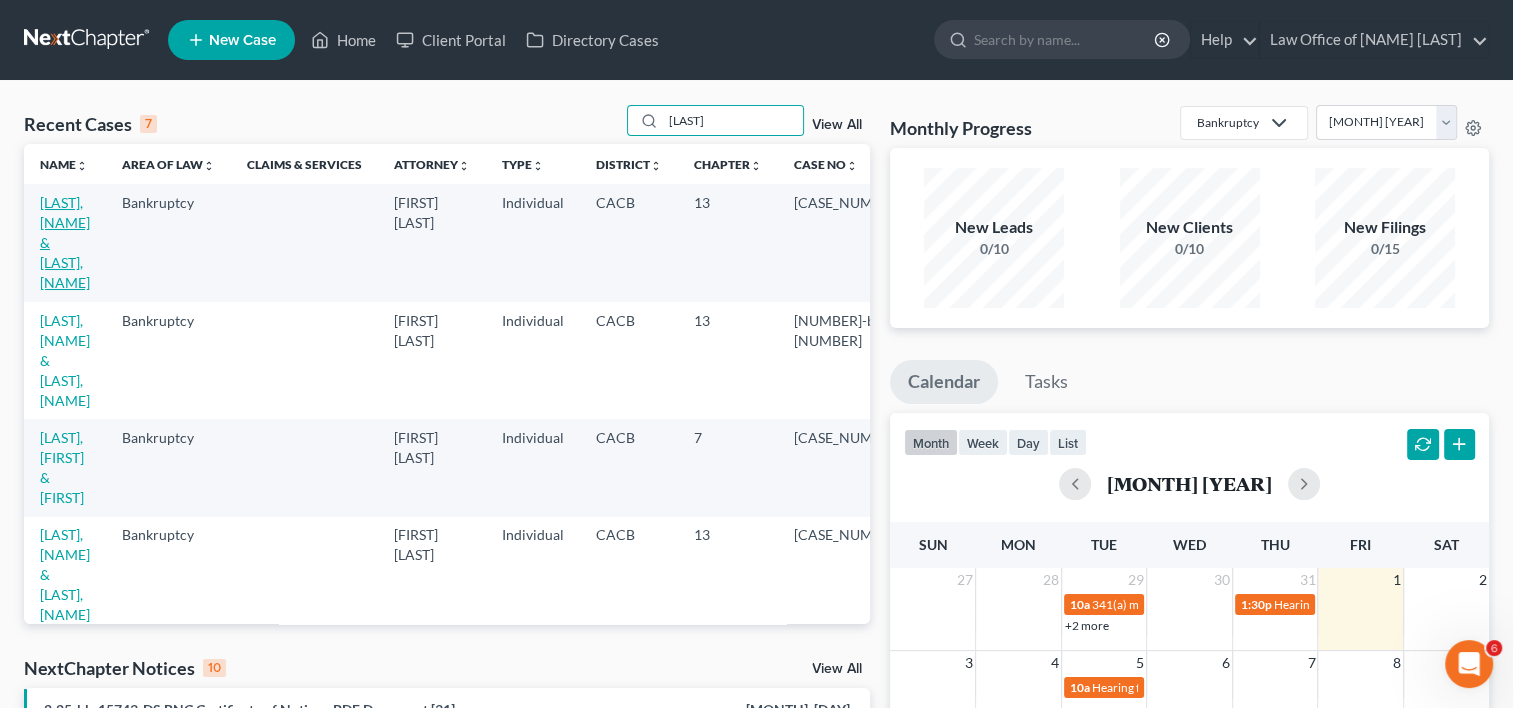 click on "[LAST], [LAST] & [LAST]" at bounding box center [65, 242] 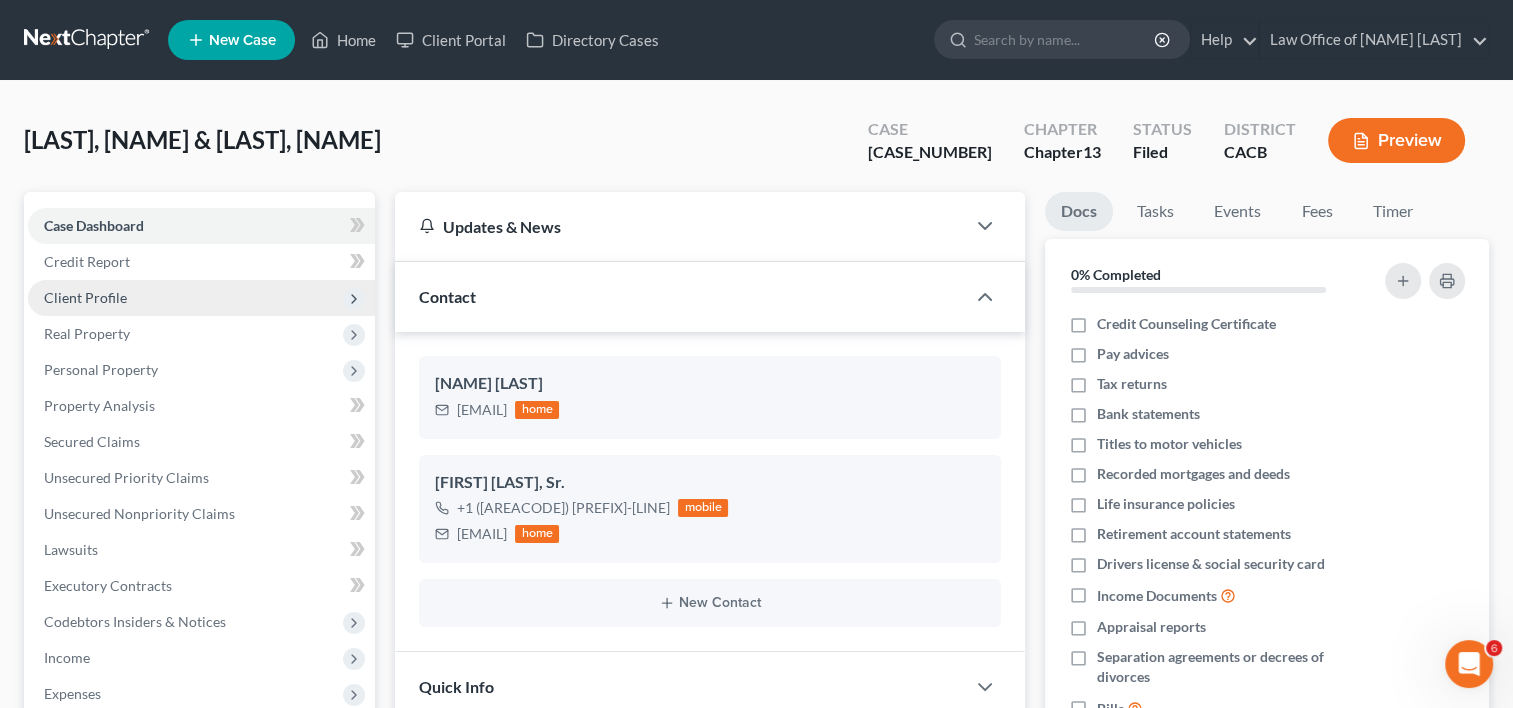 click on "Client Profile" at bounding box center [85, 297] 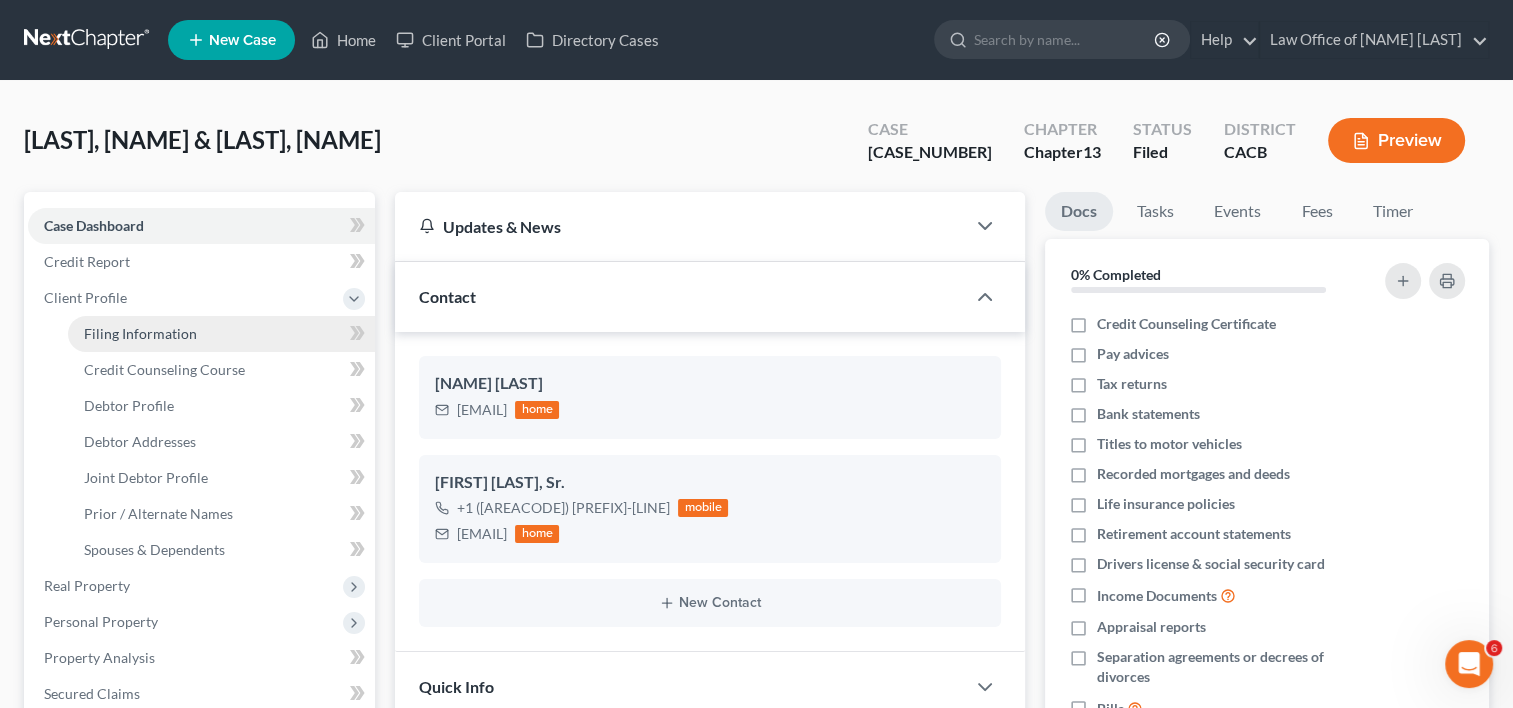 click on "Filing Information" at bounding box center (140, 333) 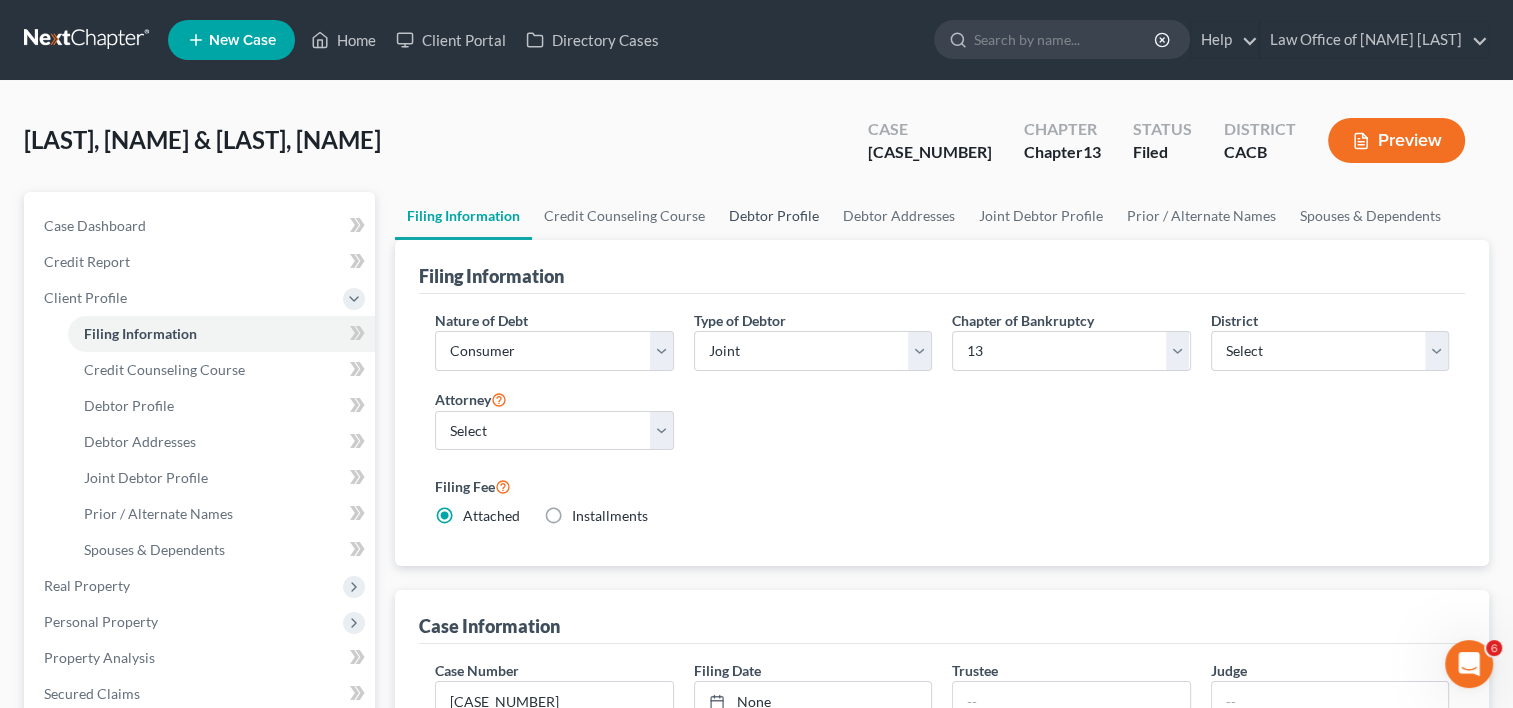 click on "Debtor Profile" at bounding box center (774, 216) 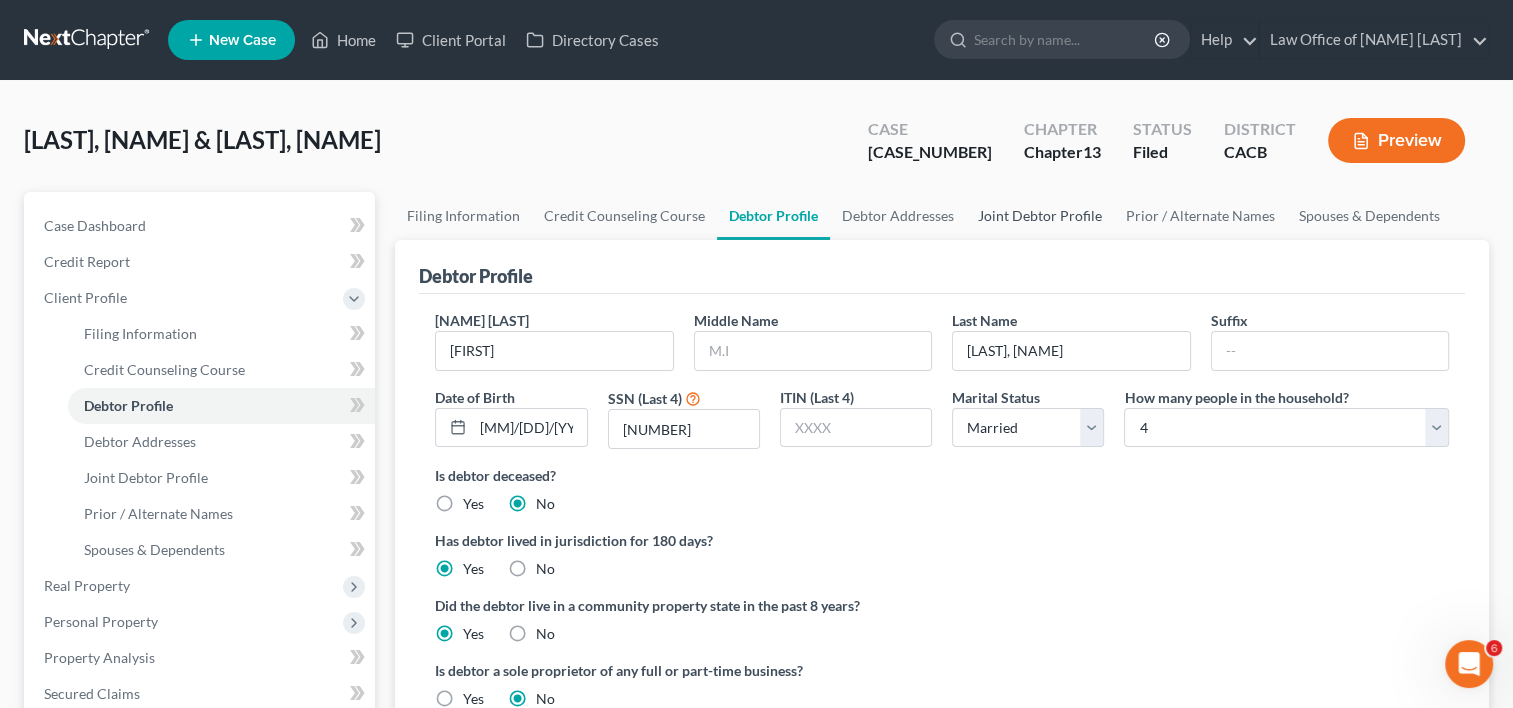 click on "Joint Debtor Profile" at bounding box center [1040, 216] 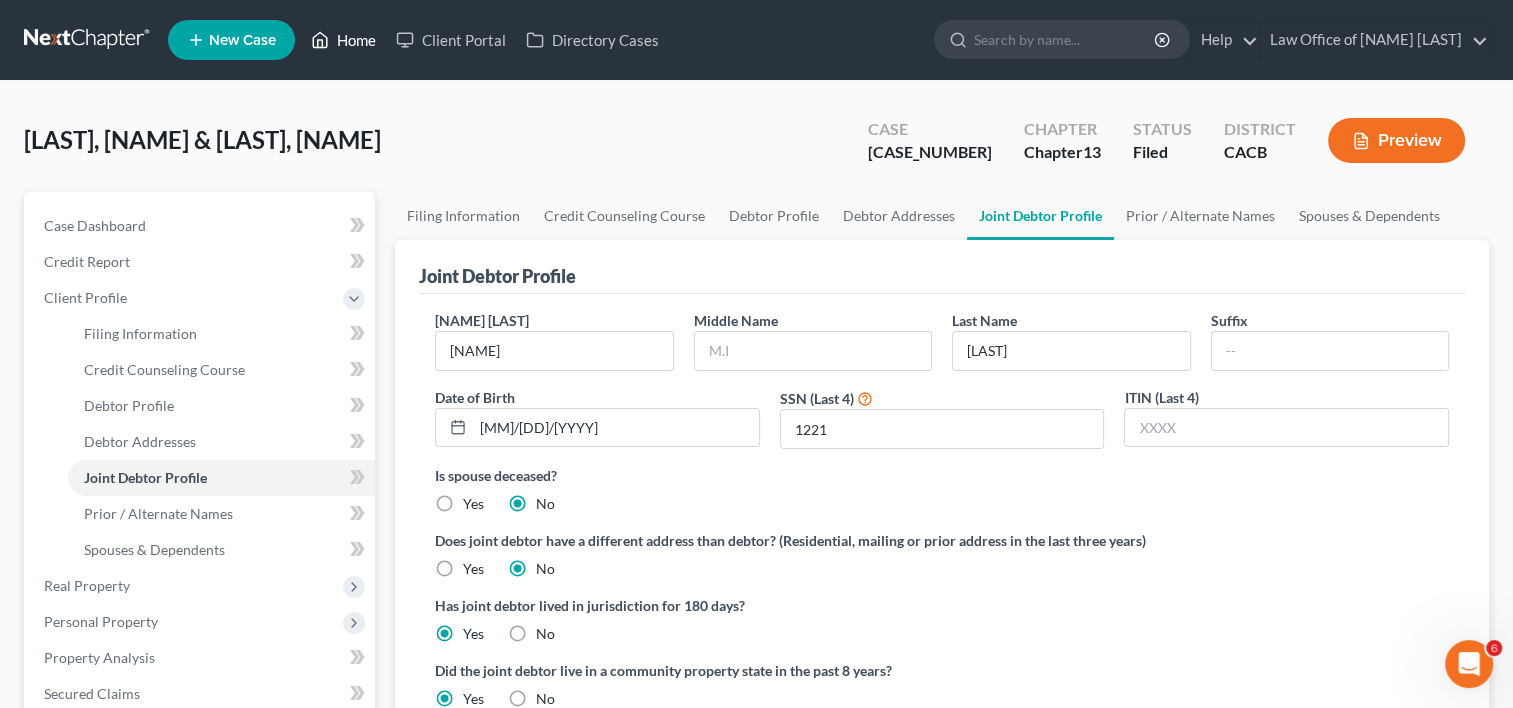 click on "Home" at bounding box center [343, 40] 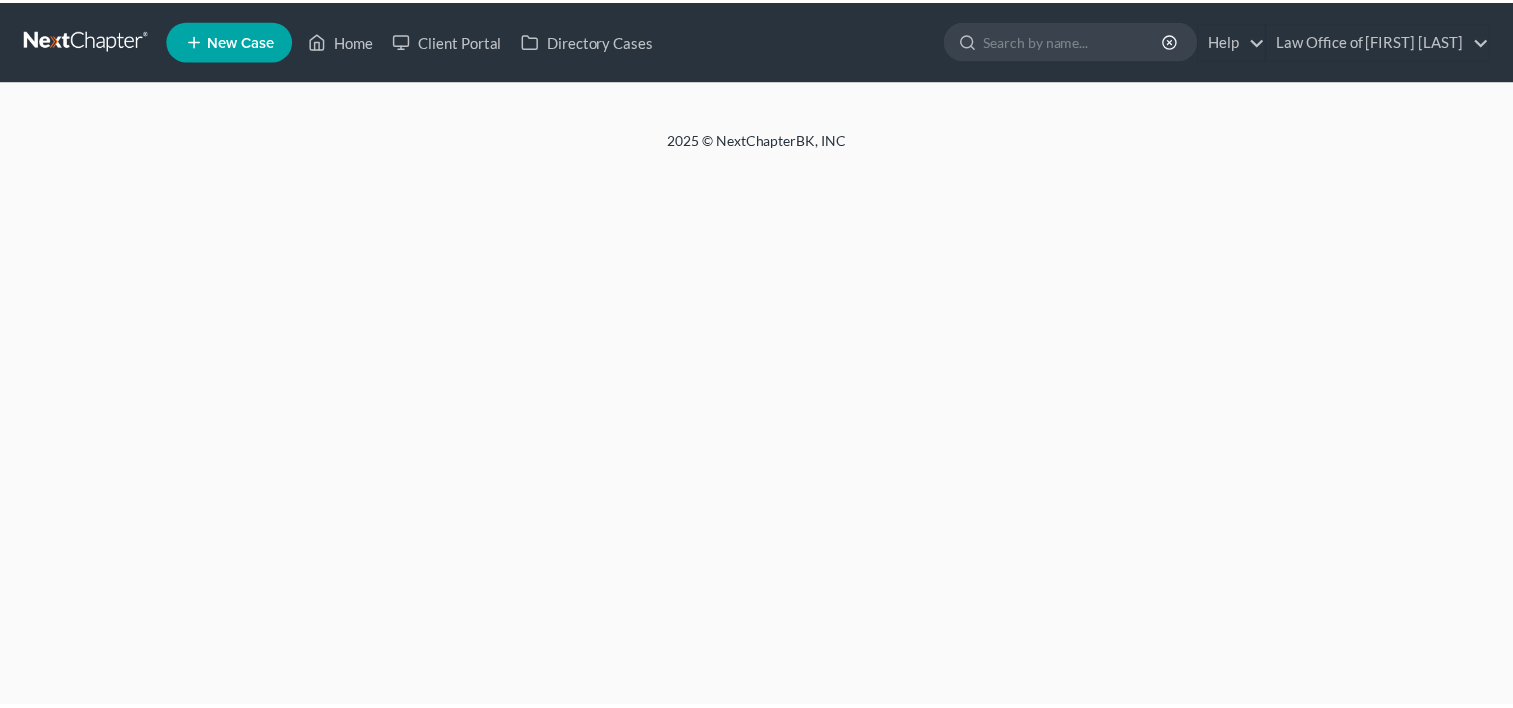 scroll, scrollTop: 0, scrollLeft: 0, axis: both 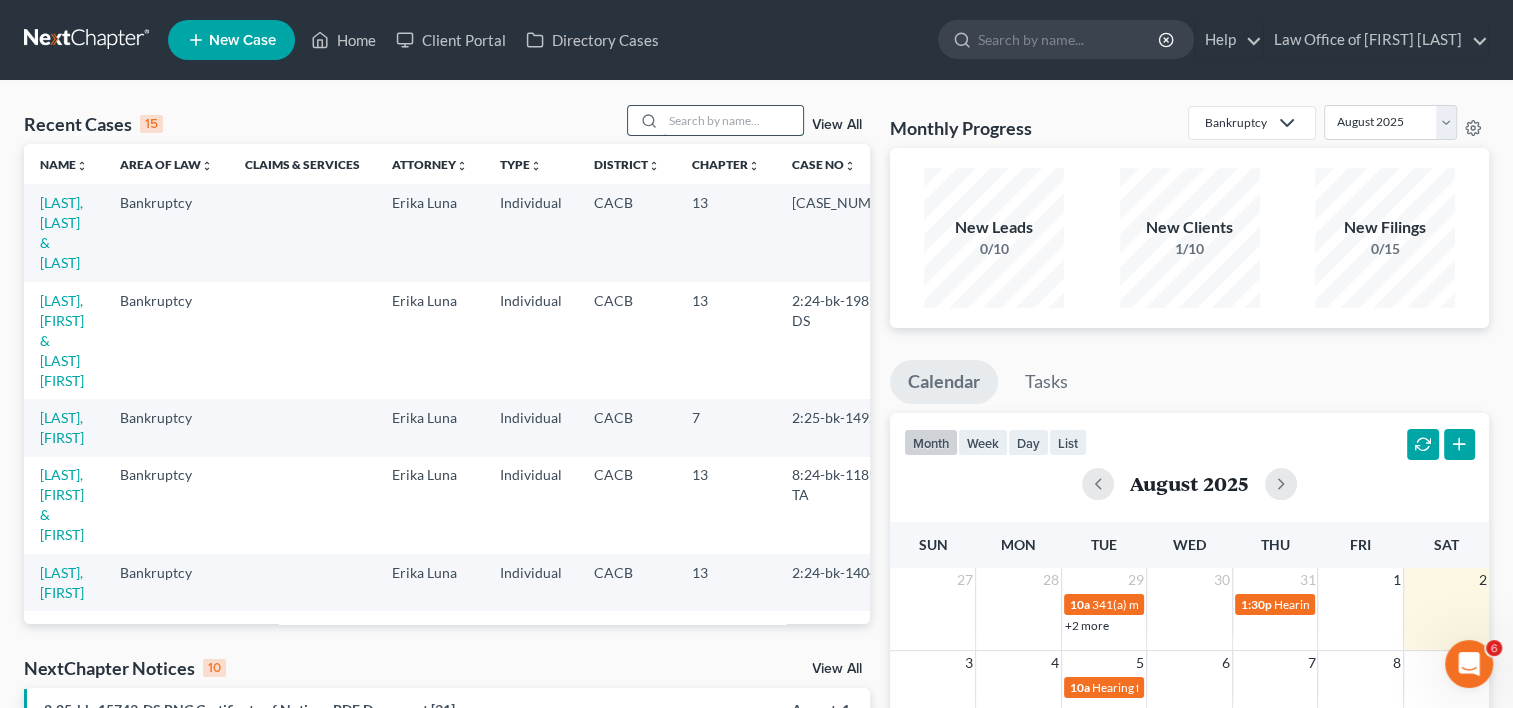 click at bounding box center [733, 120] 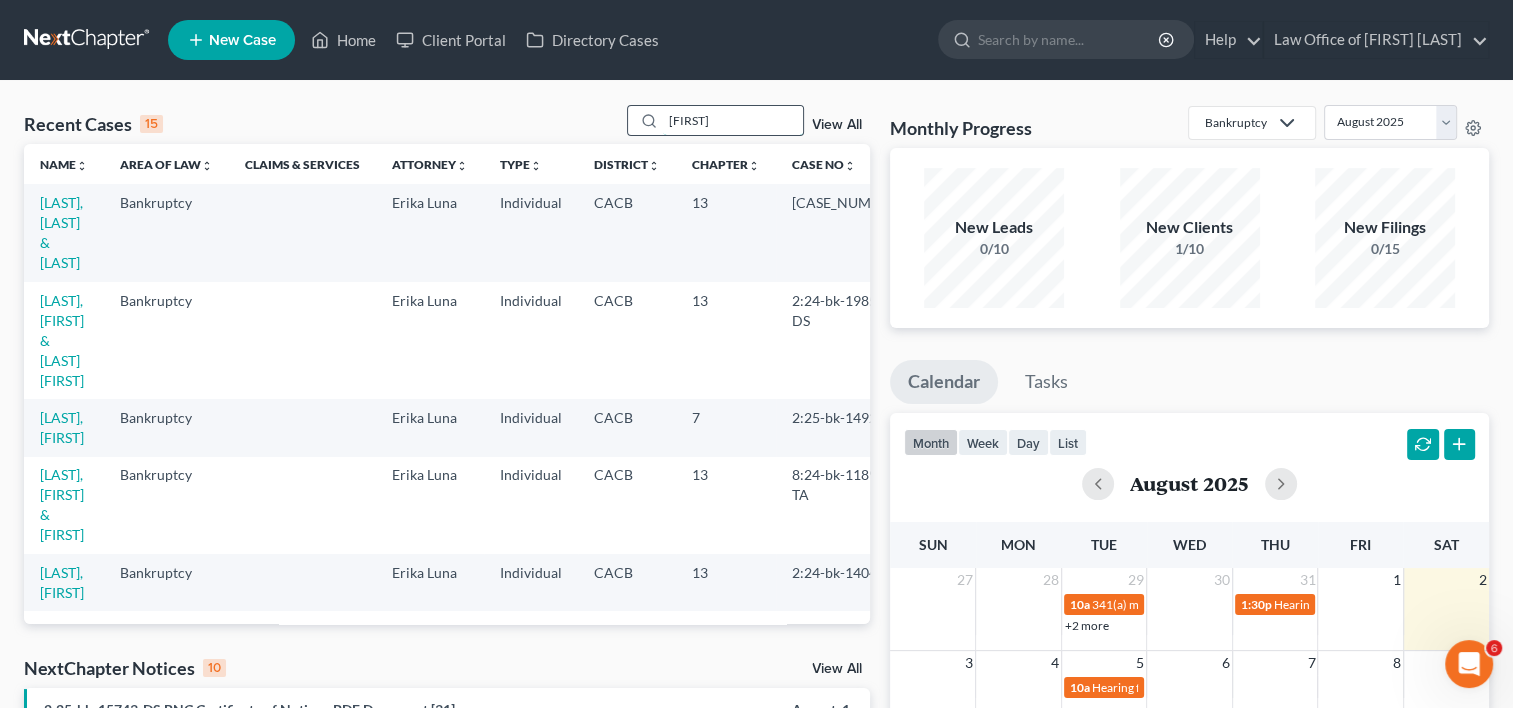 type on "[FIRST]" 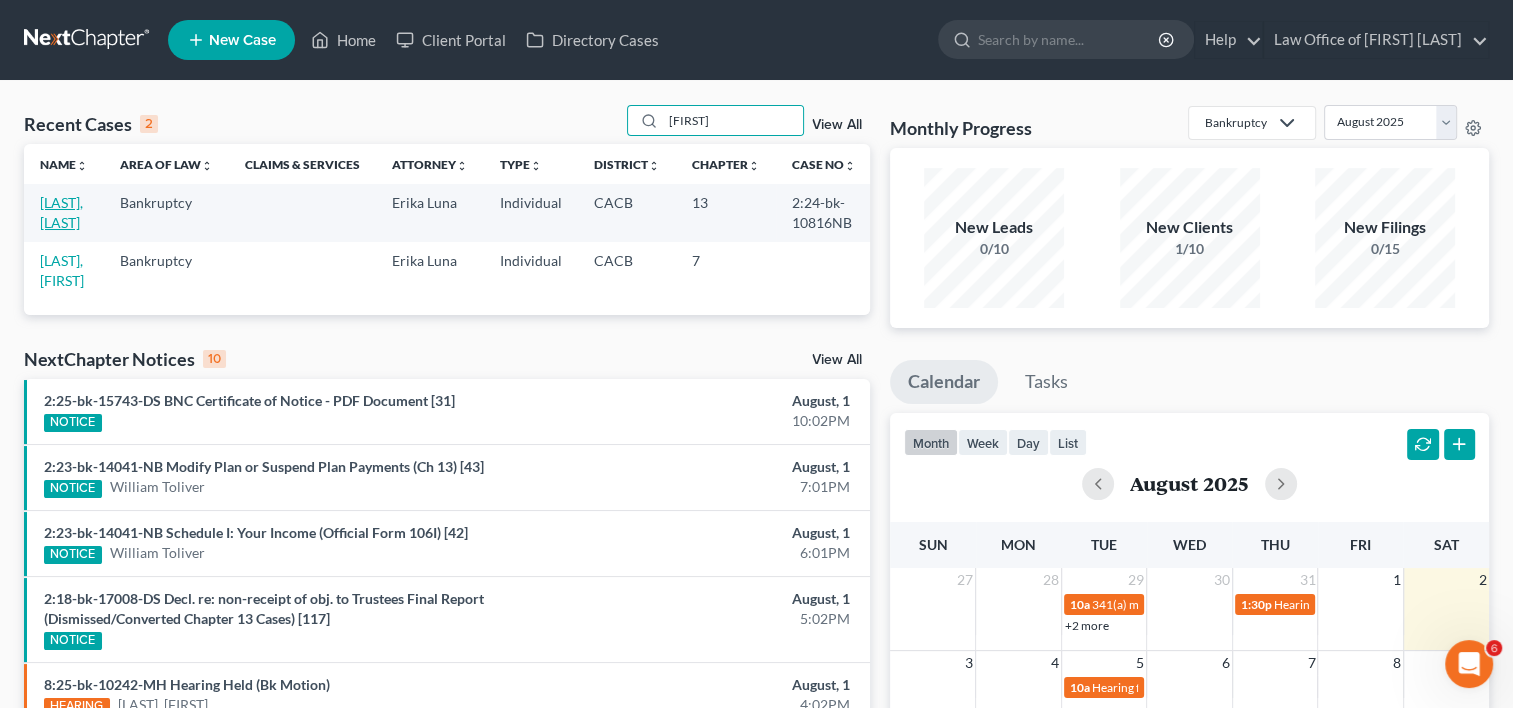 click on "[LAST], [LAST]" at bounding box center [61, 212] 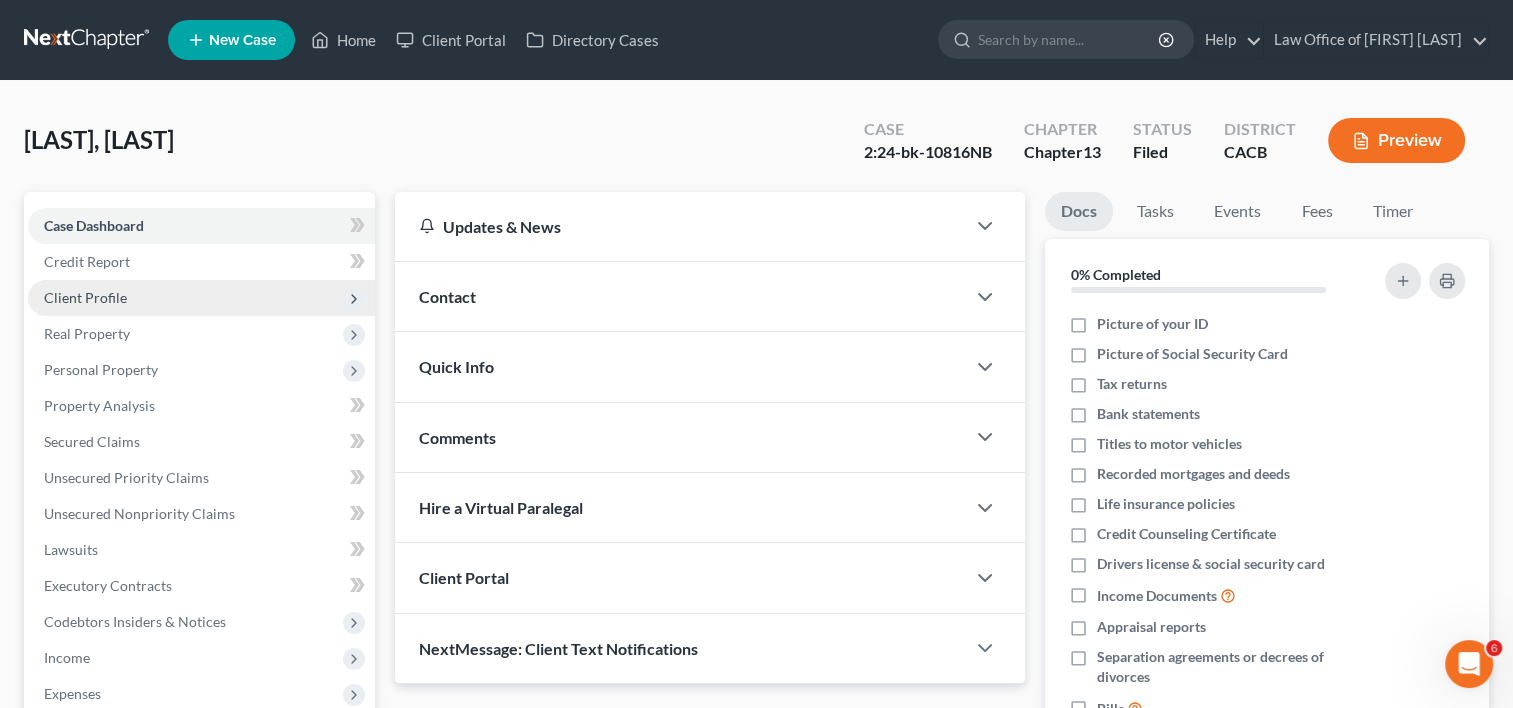 click on "Client Profile" at bounding box center [85, 297] 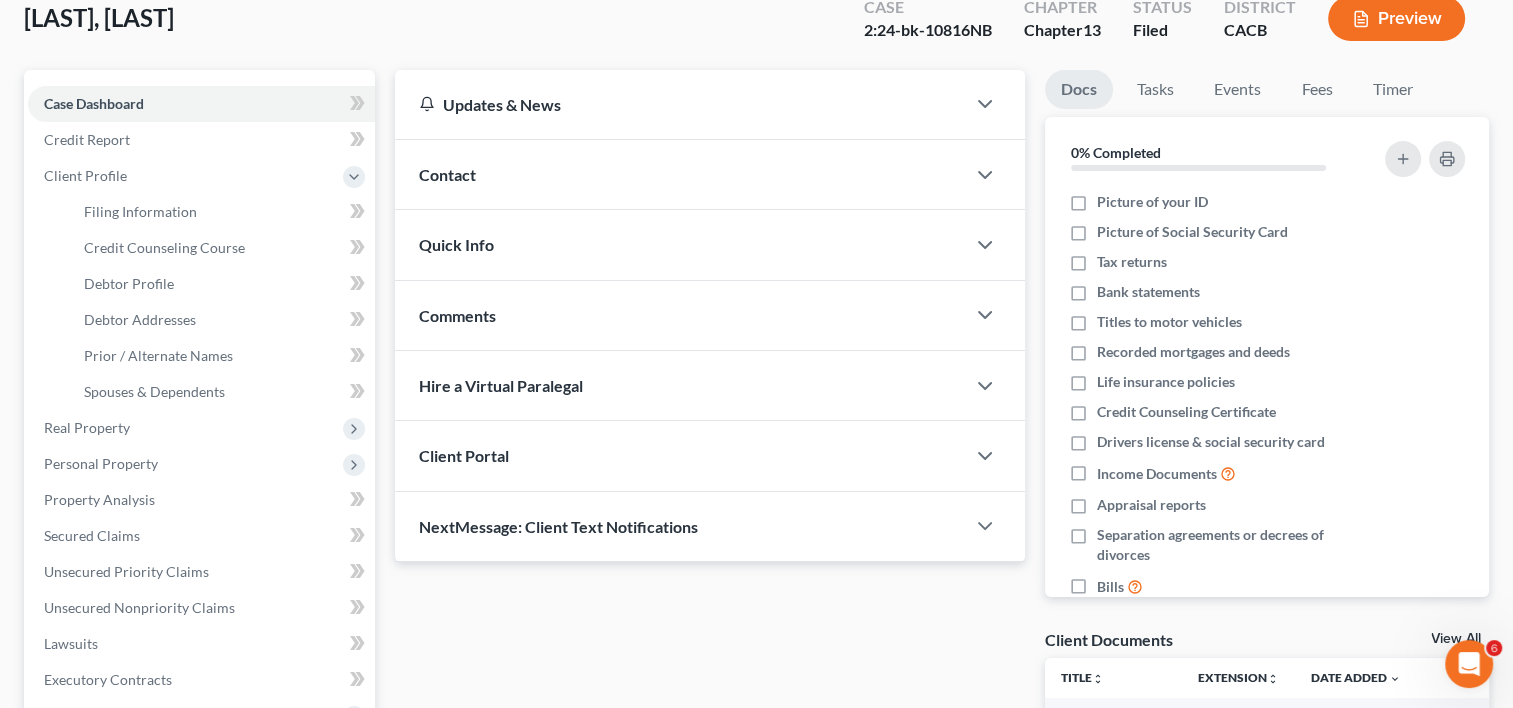 scroll, scrollTop: 127, scrollLeft: 0, axis: vertical 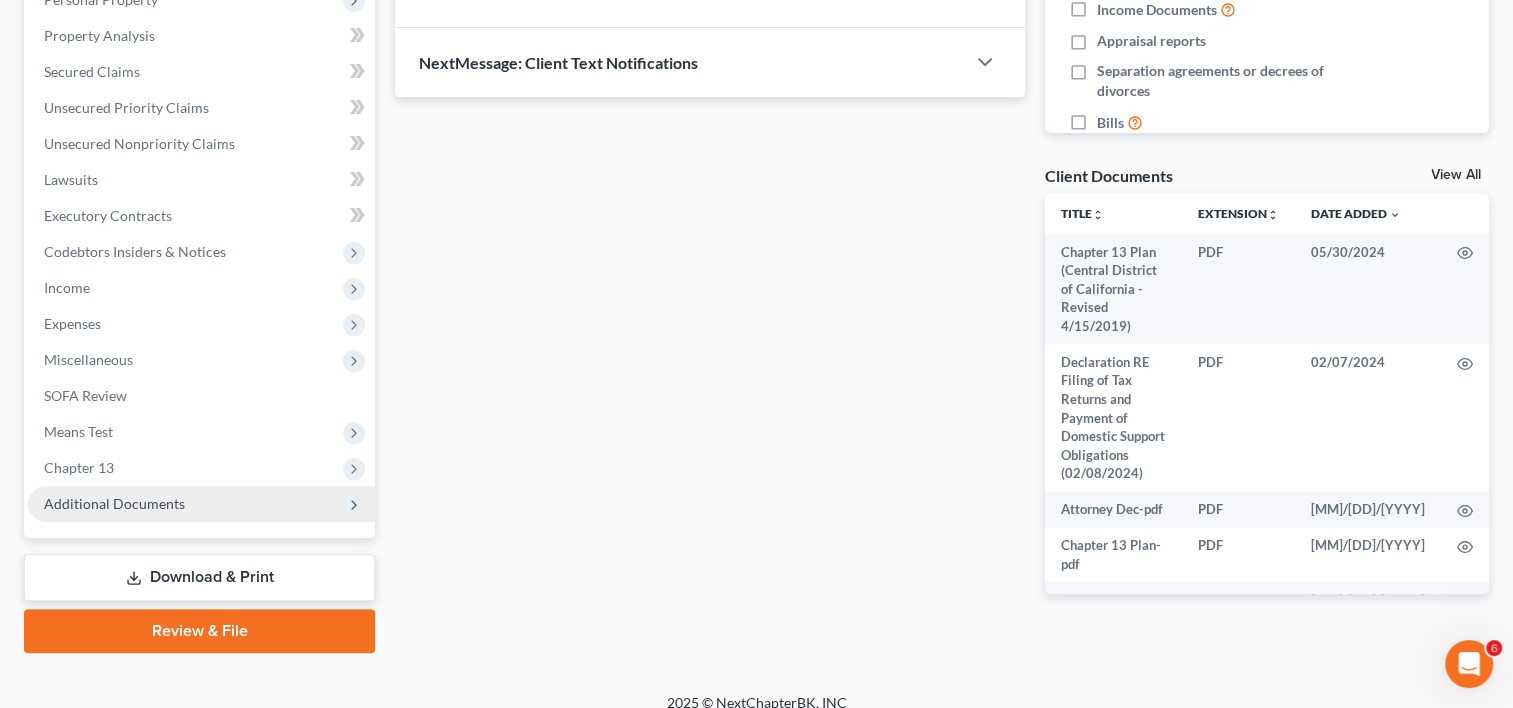 click on "Additional Documents" at bounding box center (201, 504) 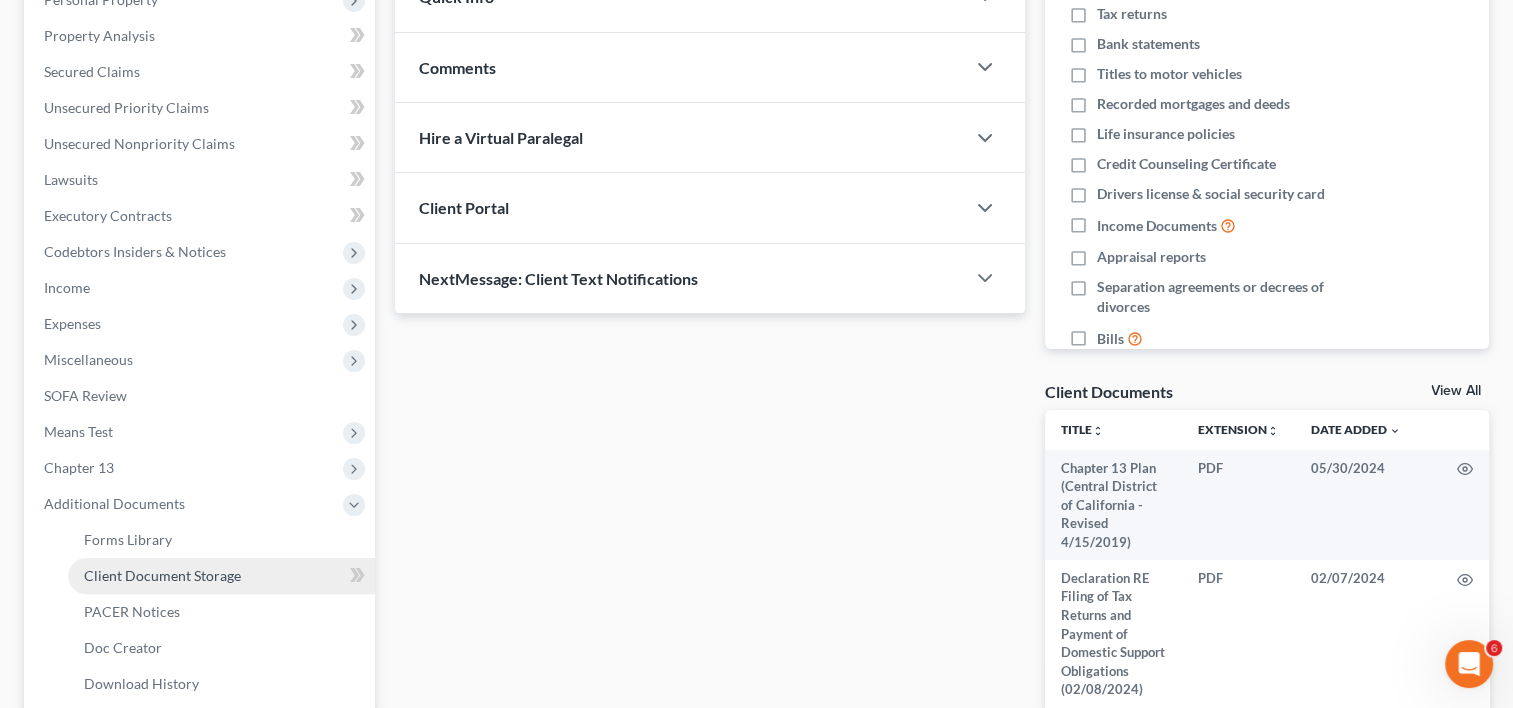 click on "Client Document Storage" at bounding box center [162, 575] 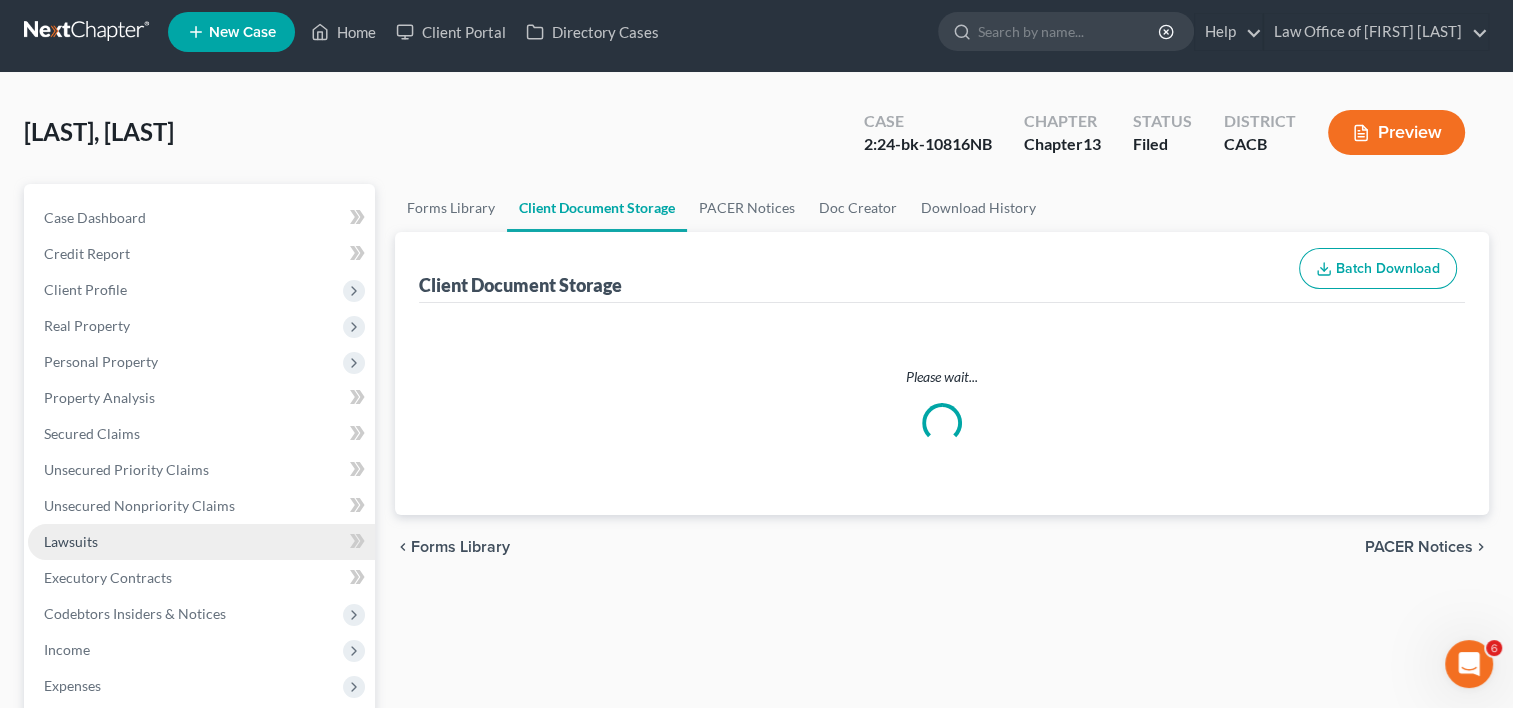 scroll, scrollTop: 1, scrollLeft: 0, axis: vertical 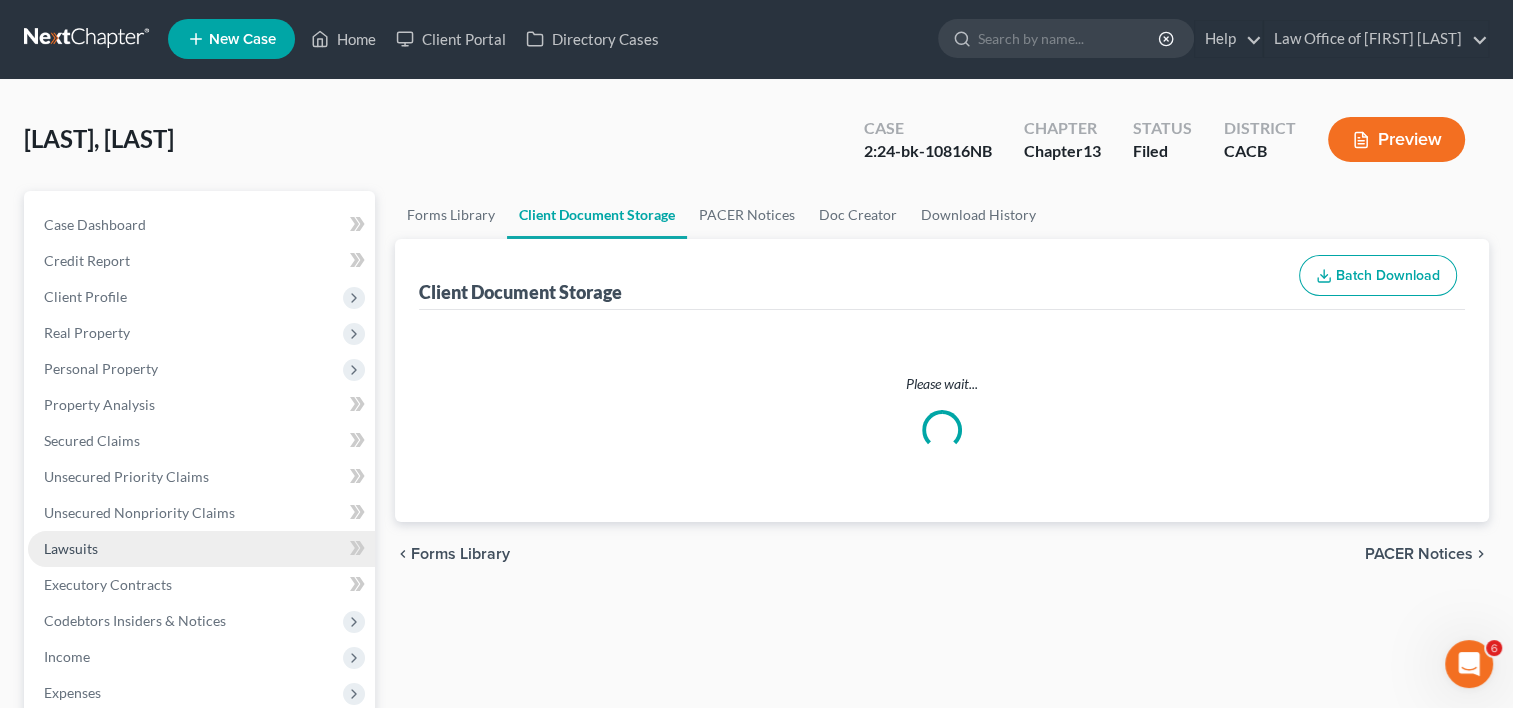 select on "41" 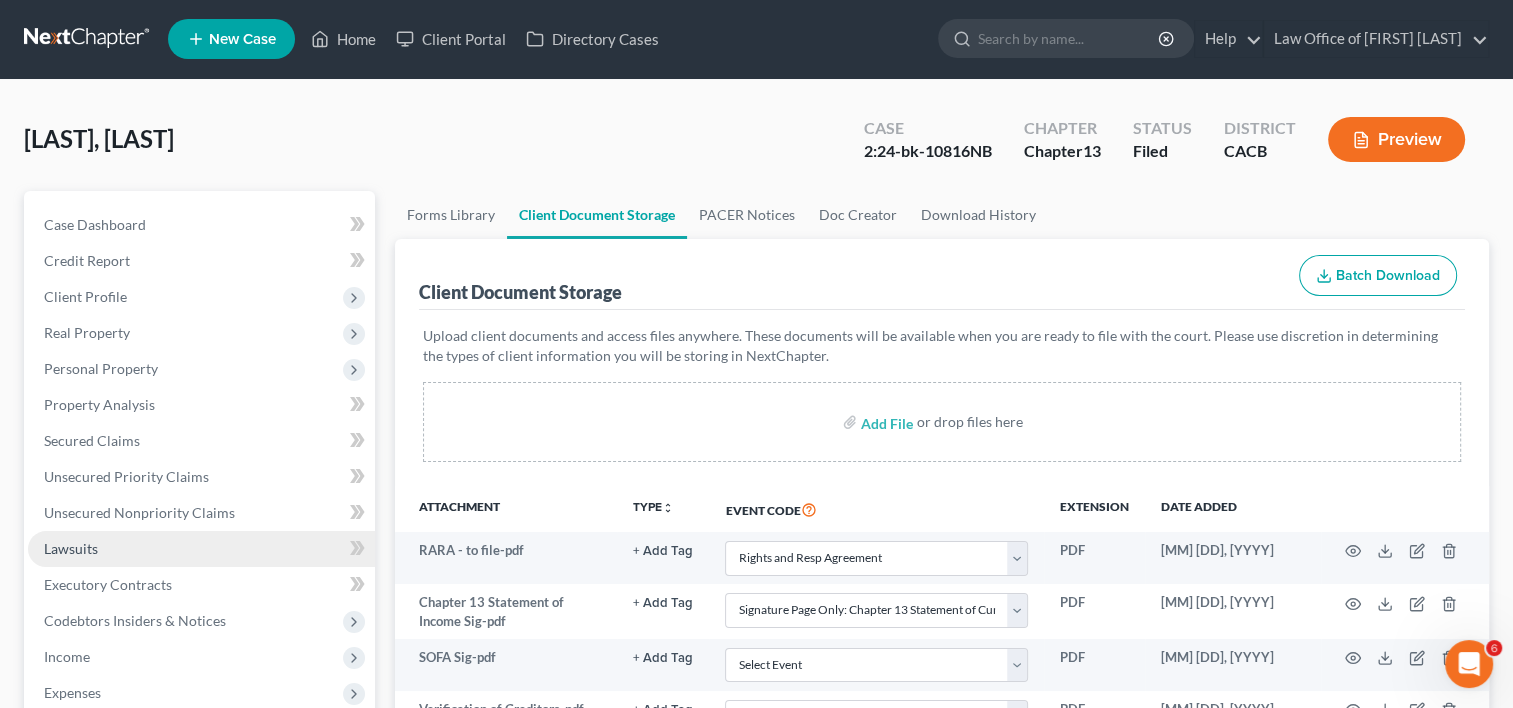 scroll, scrollTop: 0, scrollLeft: 0, axis: both 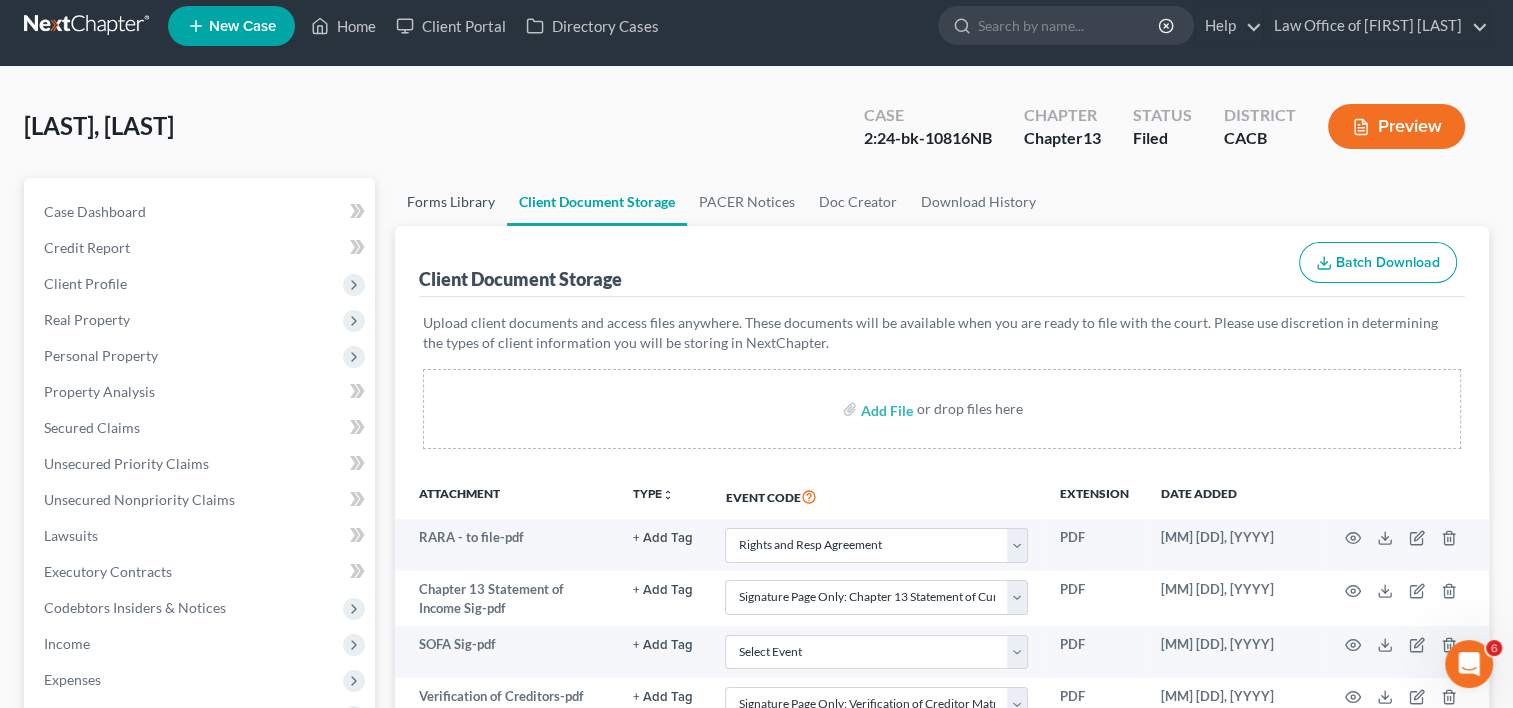 click on "Forms Library" at bounding box center [451, 202] 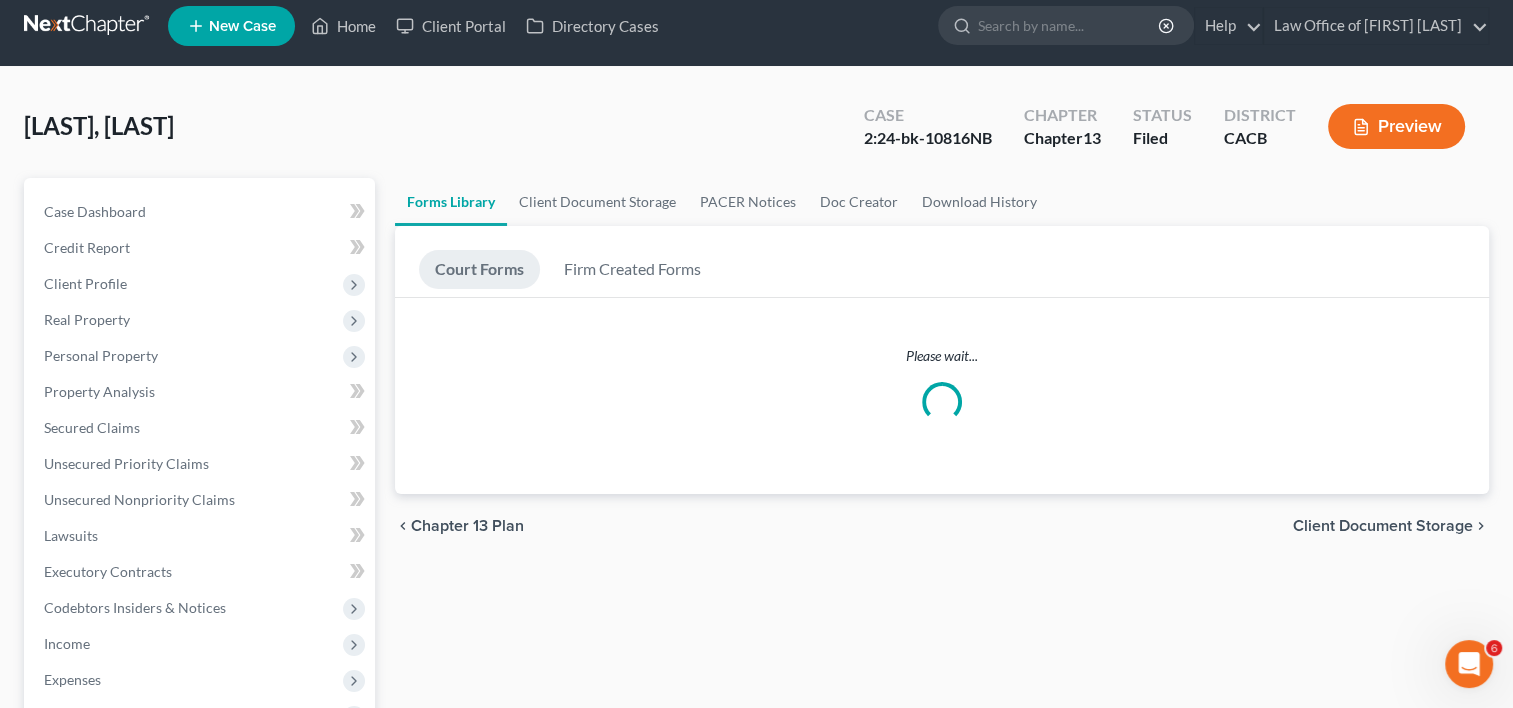 scroll, scrollTop: 0, scrollLeft: 0, axis: both 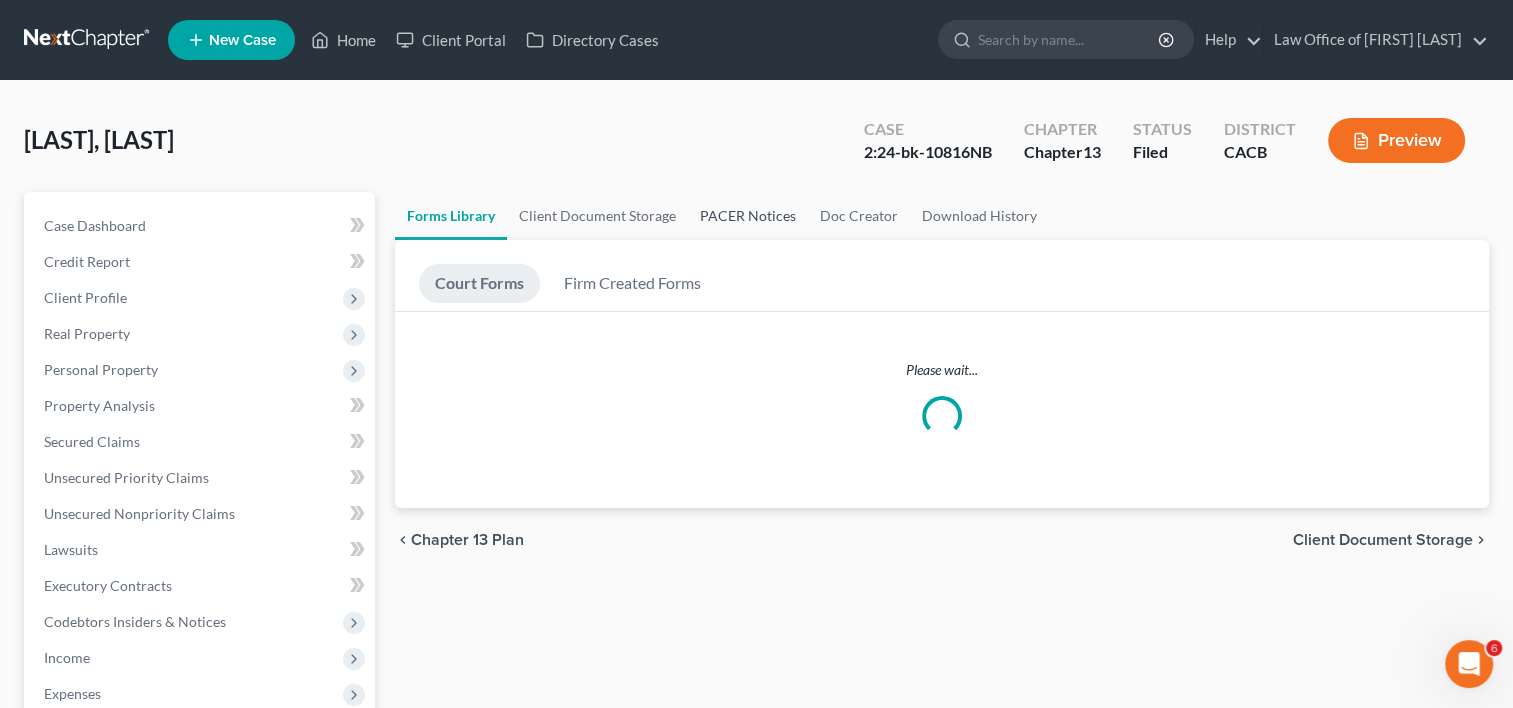 click on "PACER Notices" at bounding box center (748, 216) 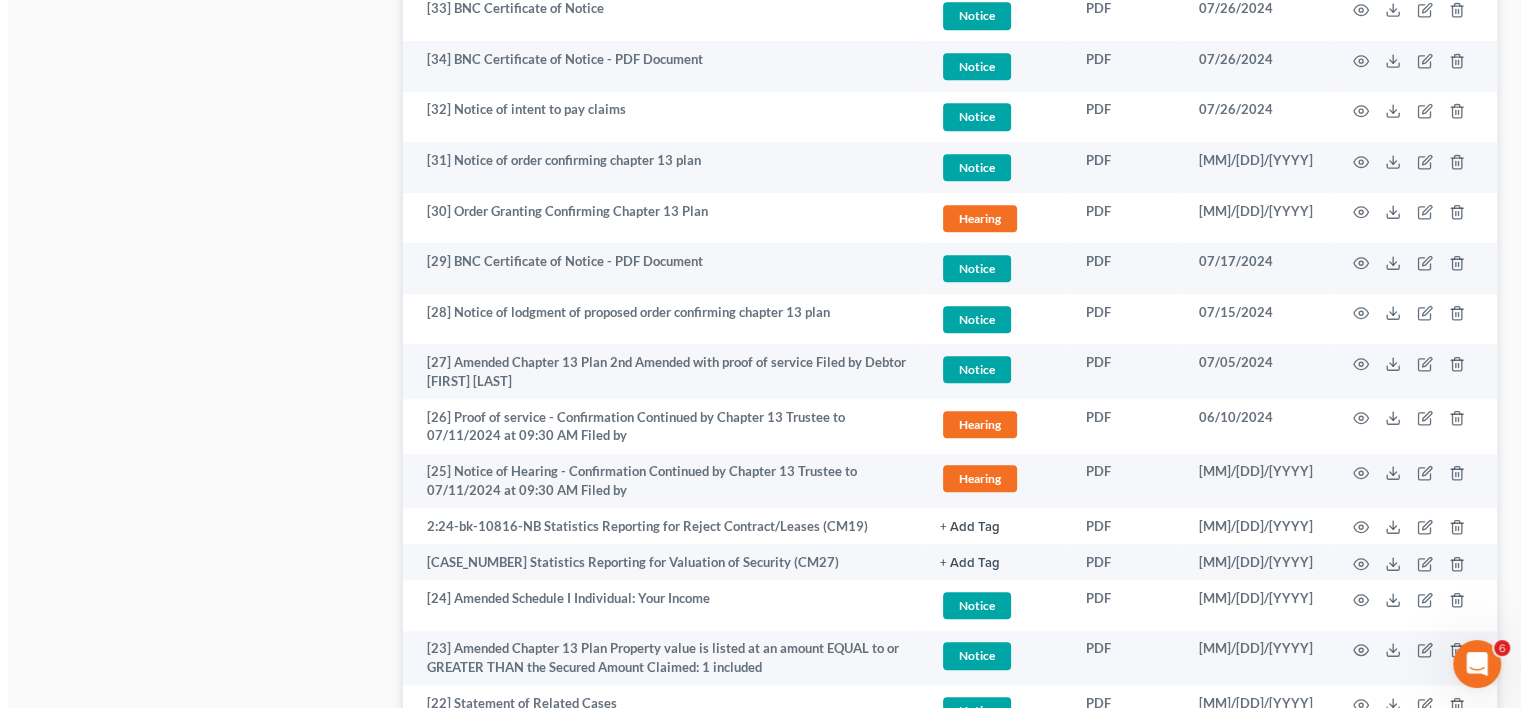 scroll, scrollTop: 1341, scrollLeft: 0, axis: vertical 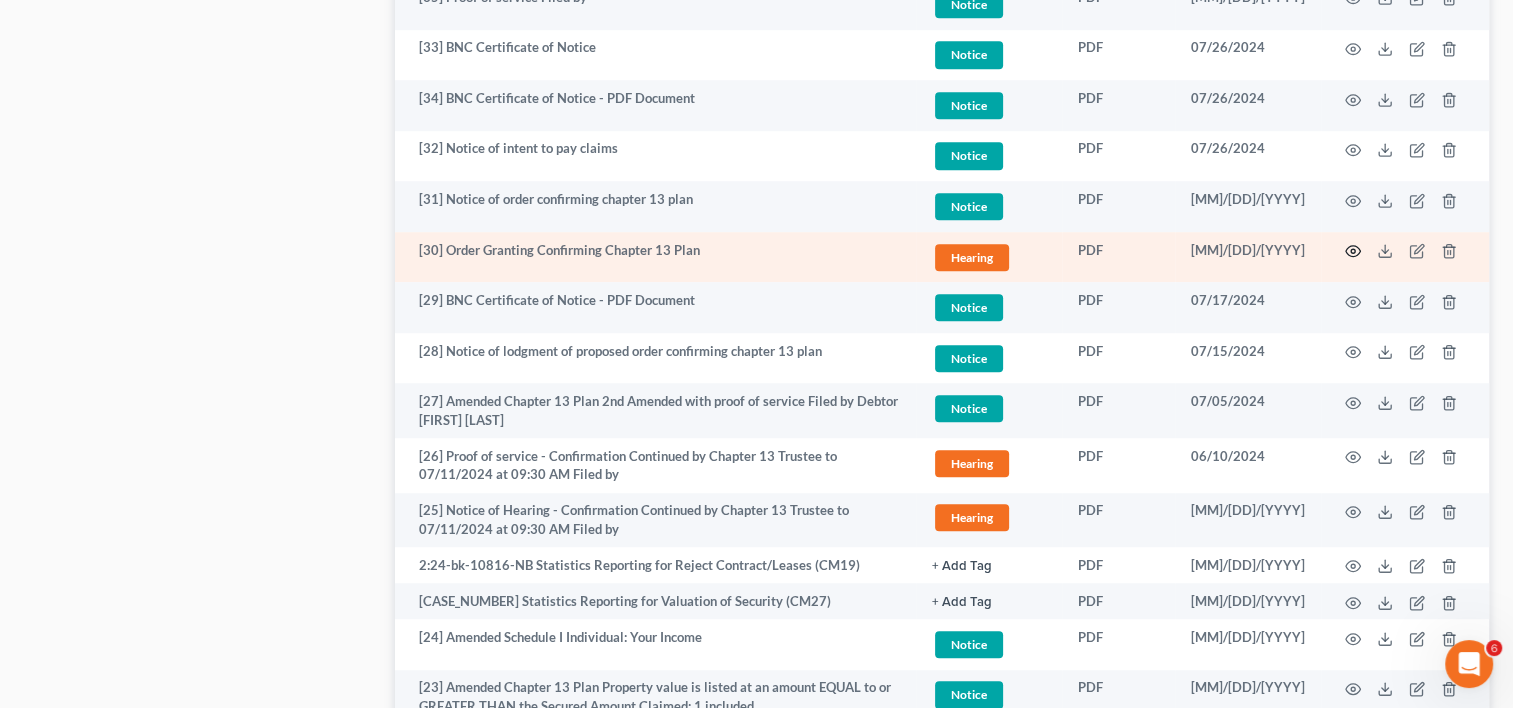 click 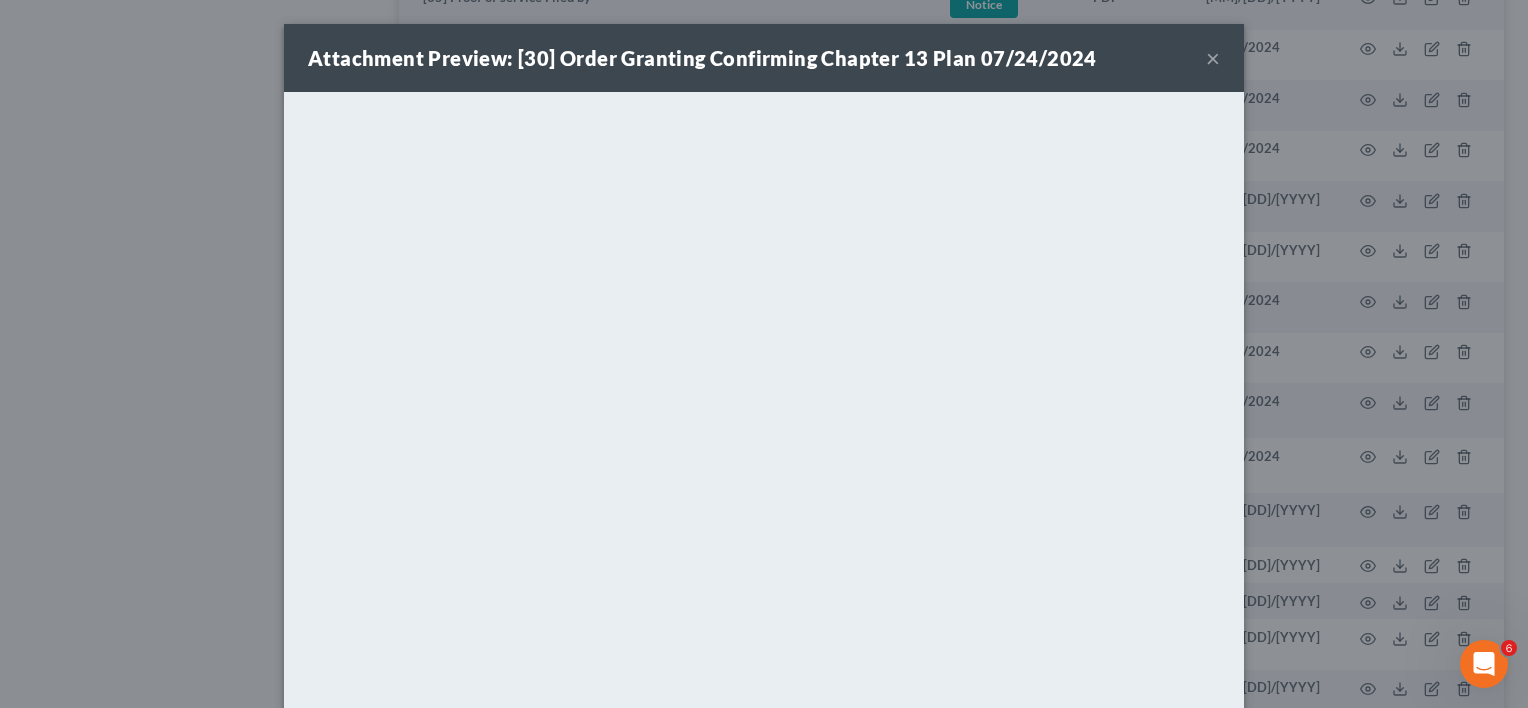 click on "Attachment Preview: [30] Order Granting Confirming Chapter 13 Plan 07/24/2024" at bounding box center (702, 58) 